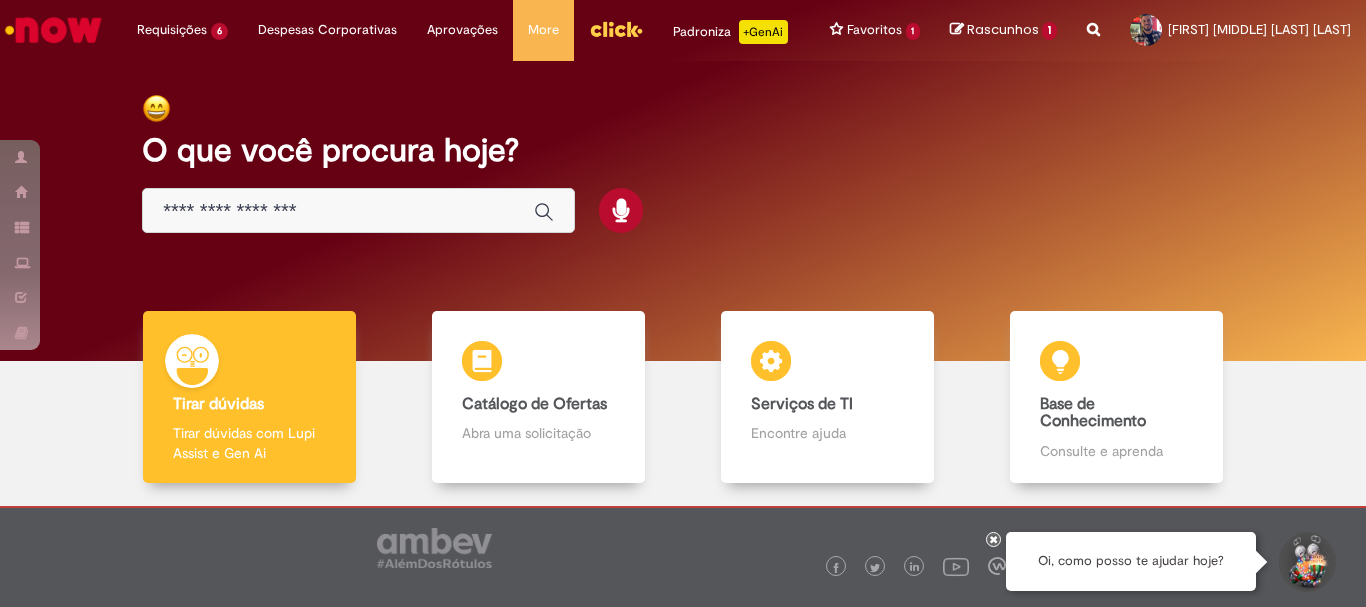 scroll, scrollTop: 0, scrollLeft: 0, axis: both 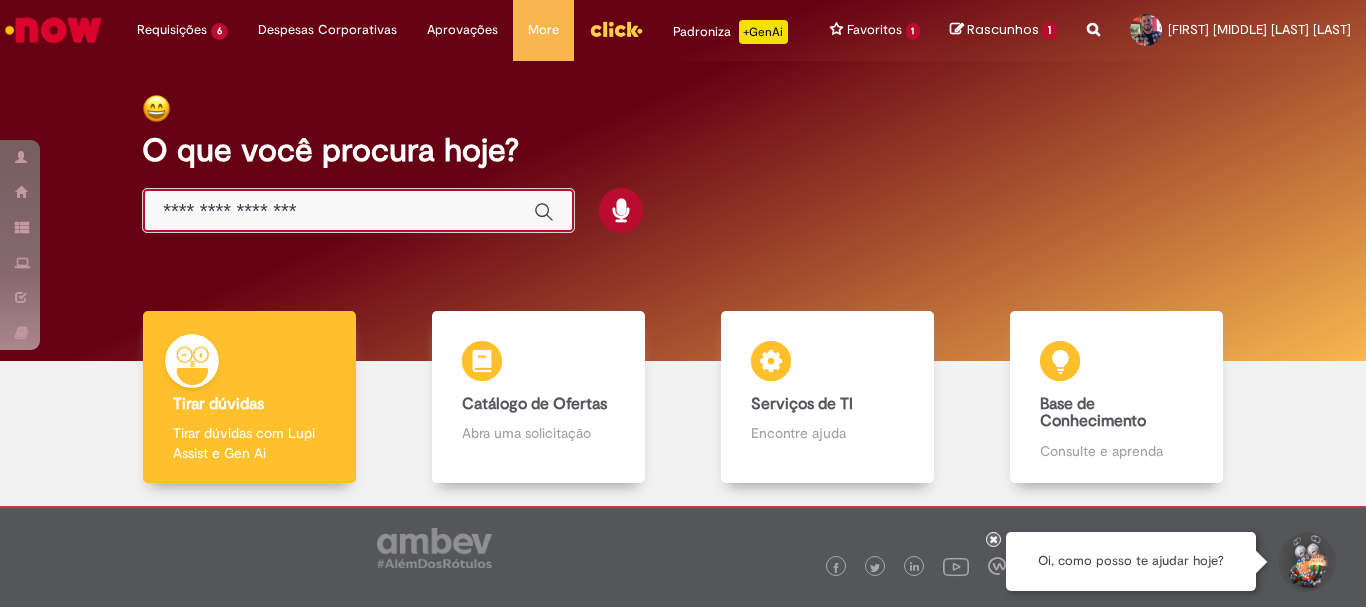click at bounding box center (338, 211) 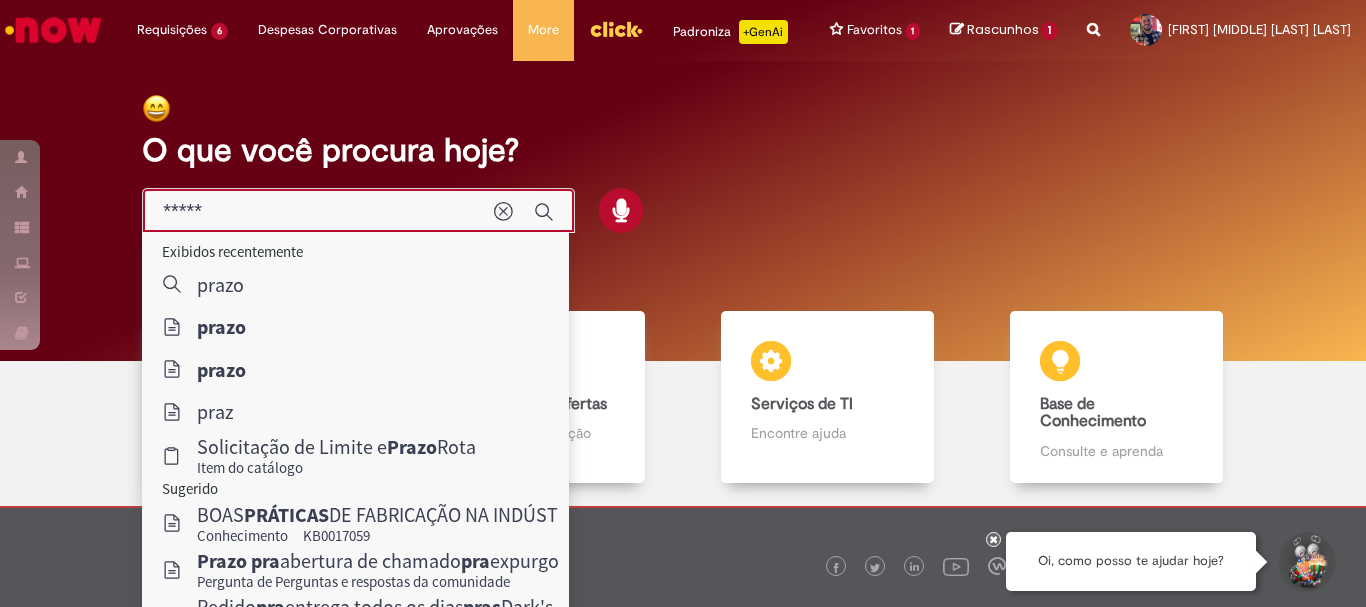type on "*****" 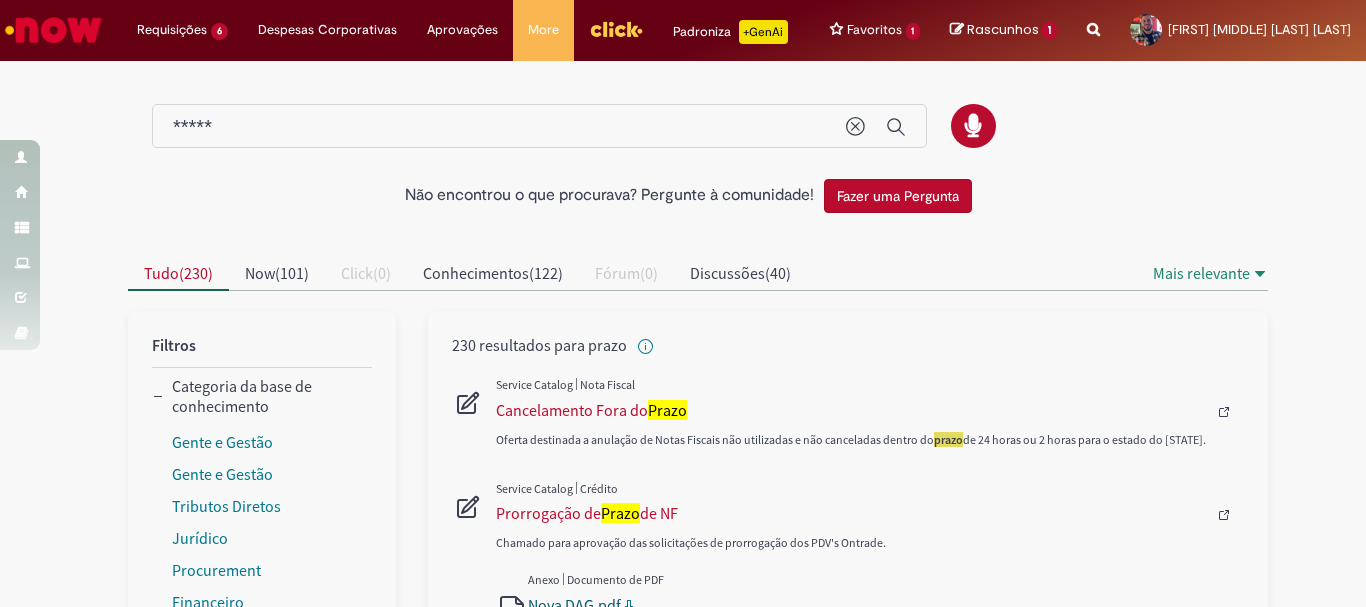 scroll, scrollTop: 400, scrollLeft: 0, axis: vertical 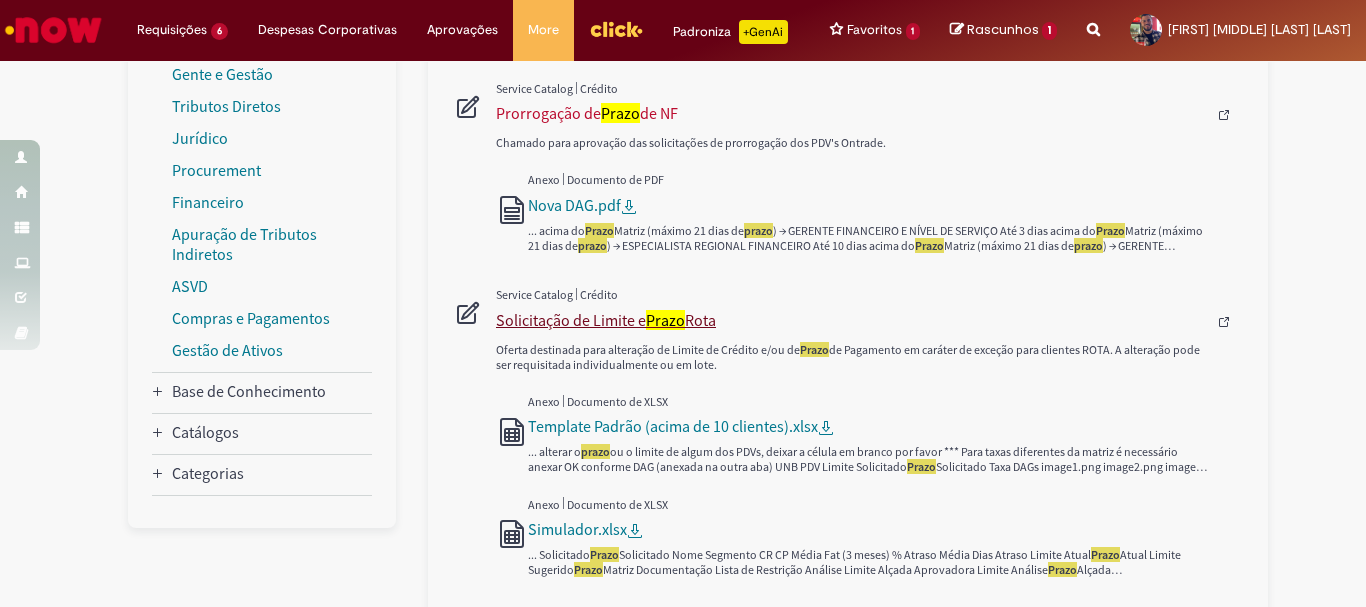 click on "Solicitação de Limite e  Prazo  Rota" at bounding box center (851, 320) 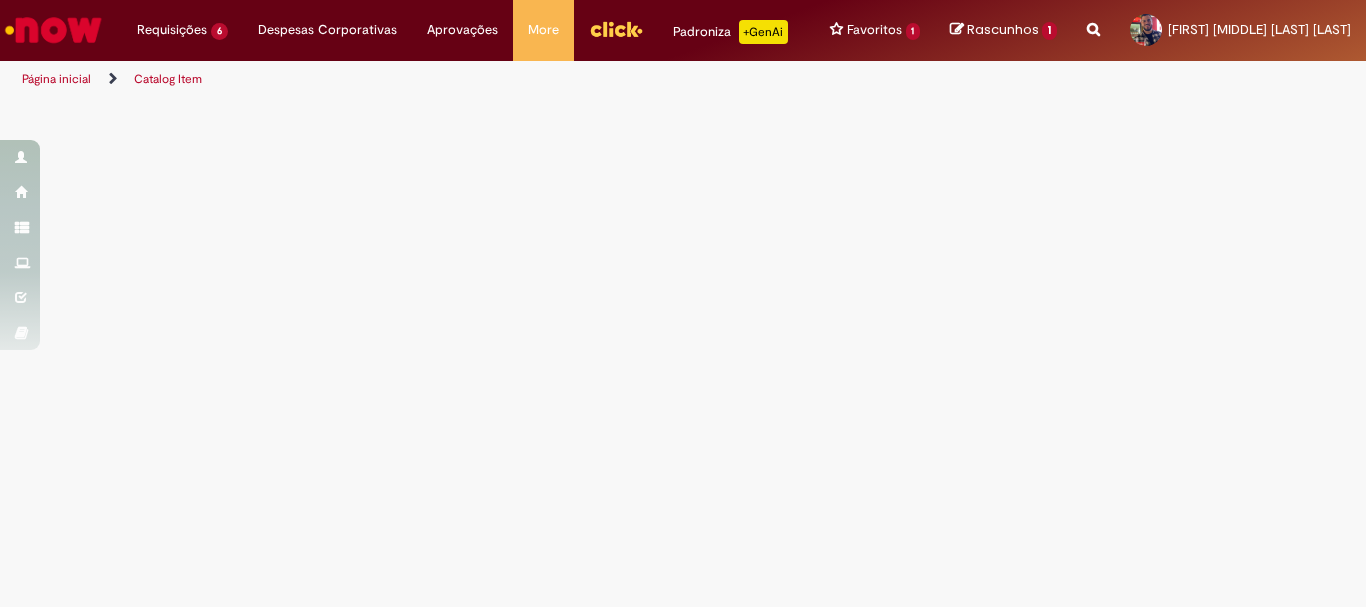 scroll, scrollTop: 0, scrollLeft: 0, axis: both 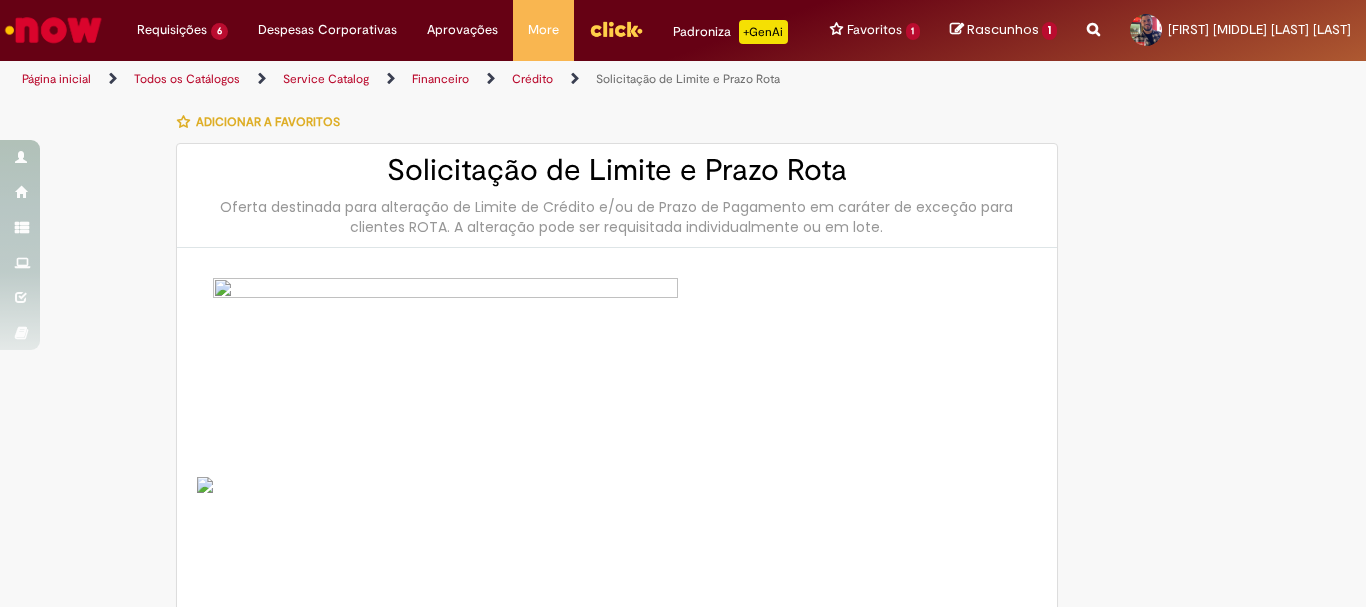 type on "********" 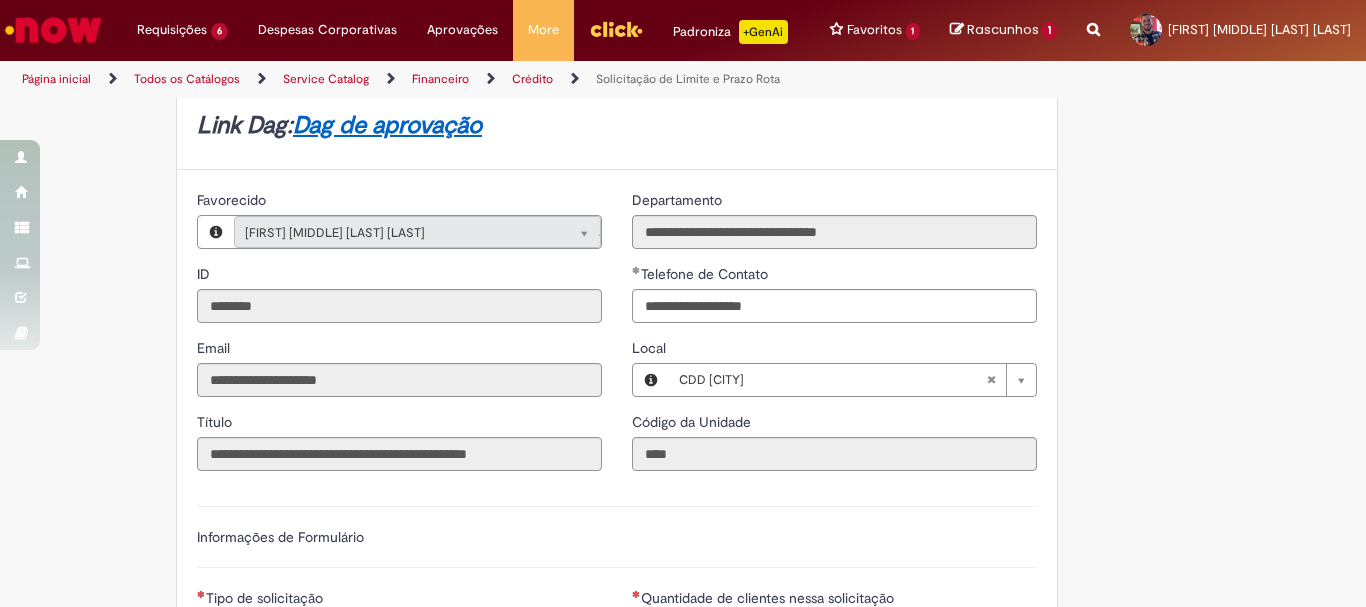 scroll, scrollTop: 1000, scrollLeft: 0, axis: vertical 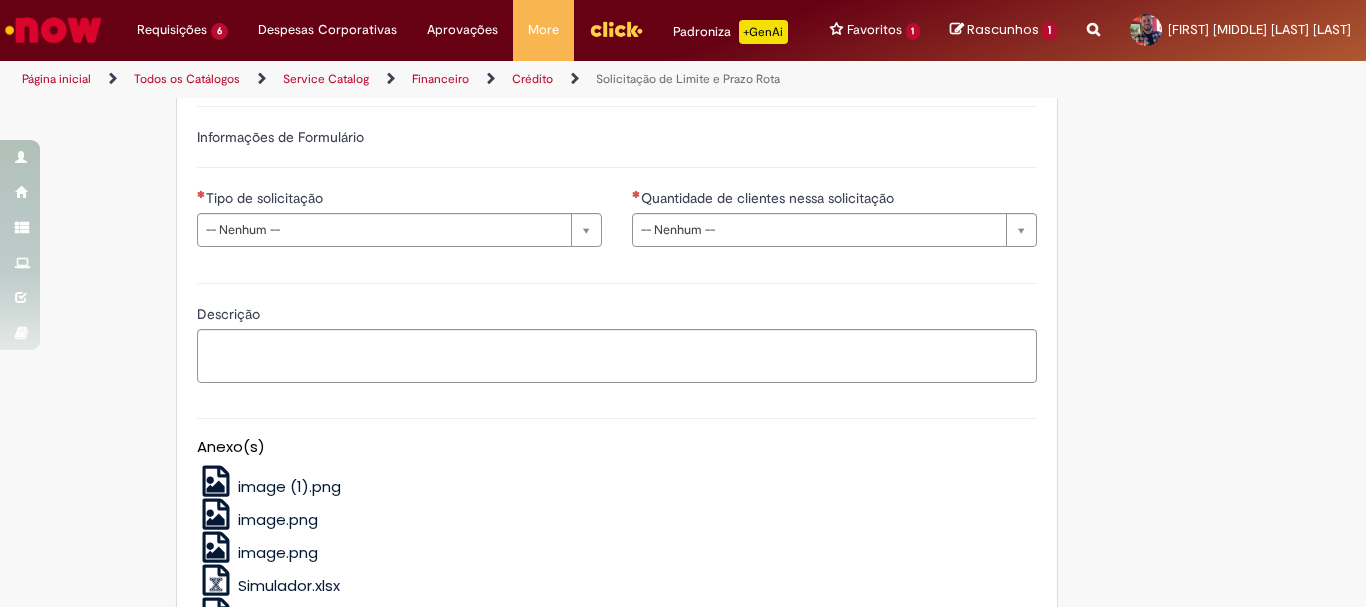 click on "Tipo de solicitação" at bounding box center (399, 200) 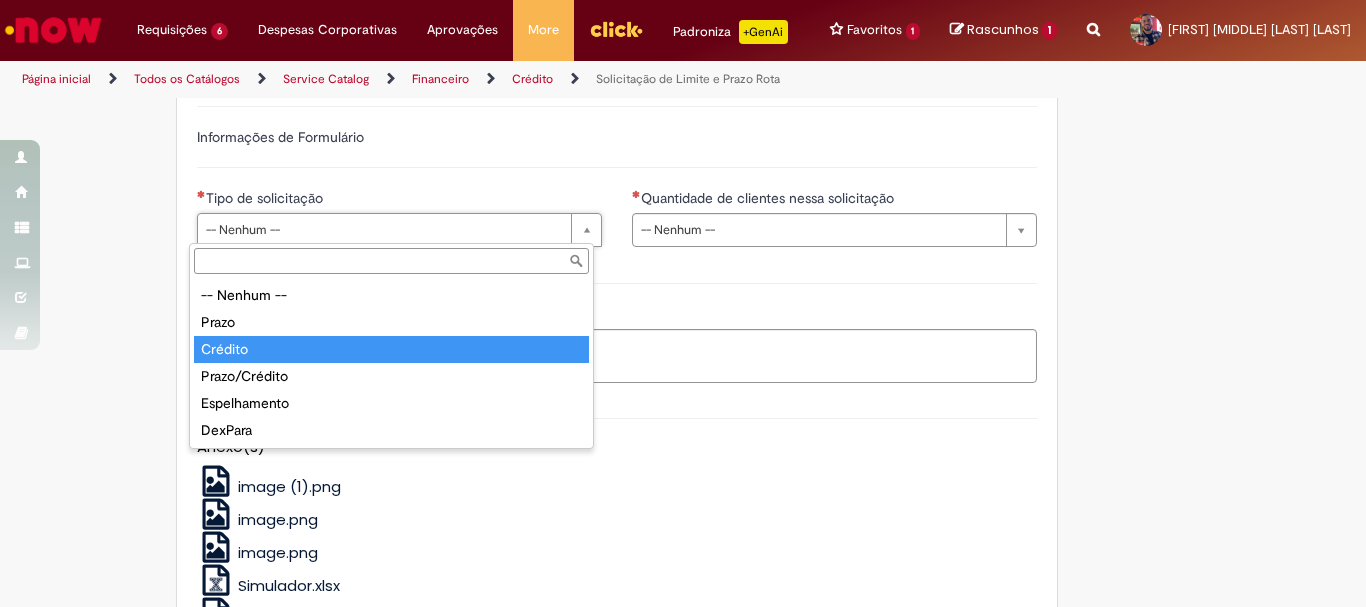 type on "*******" 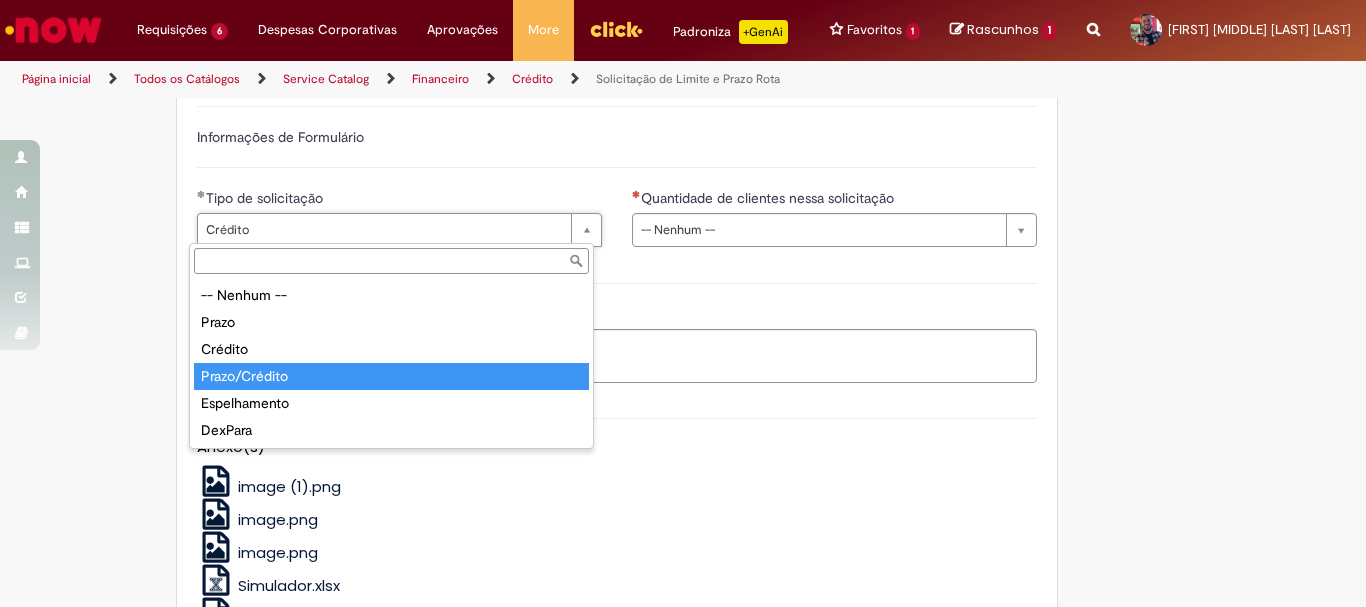 type on "**********" 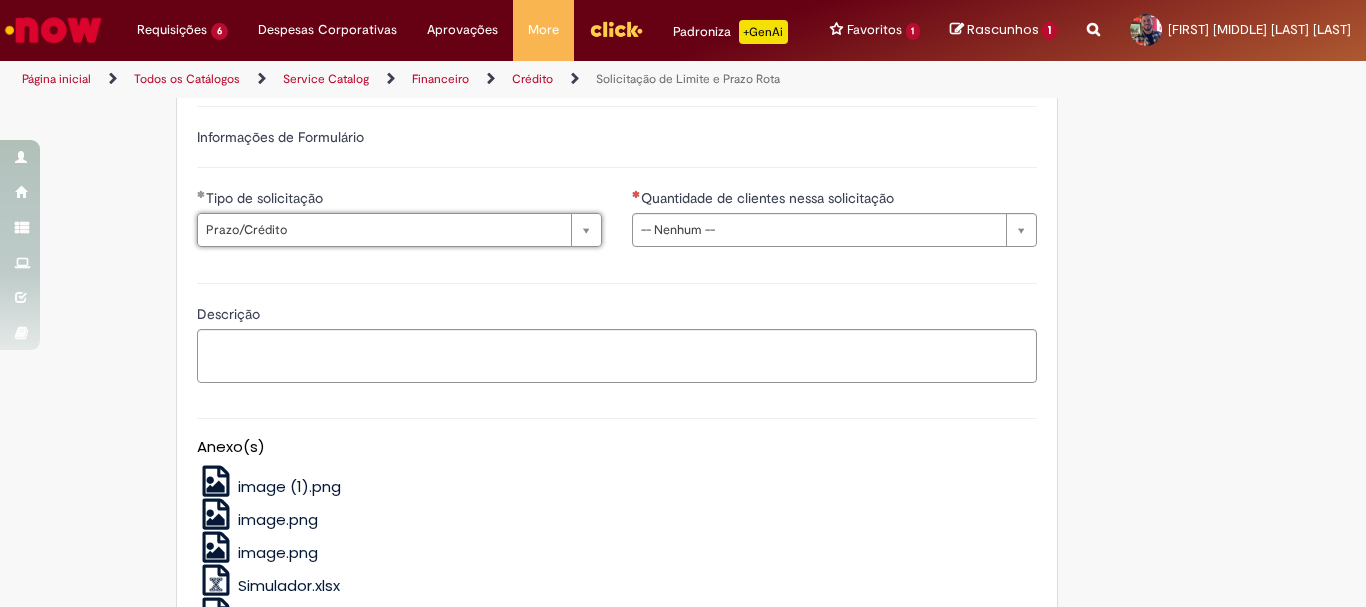 scroll, scrollTop: 0, scrollLeft: 46, axis: horizontal 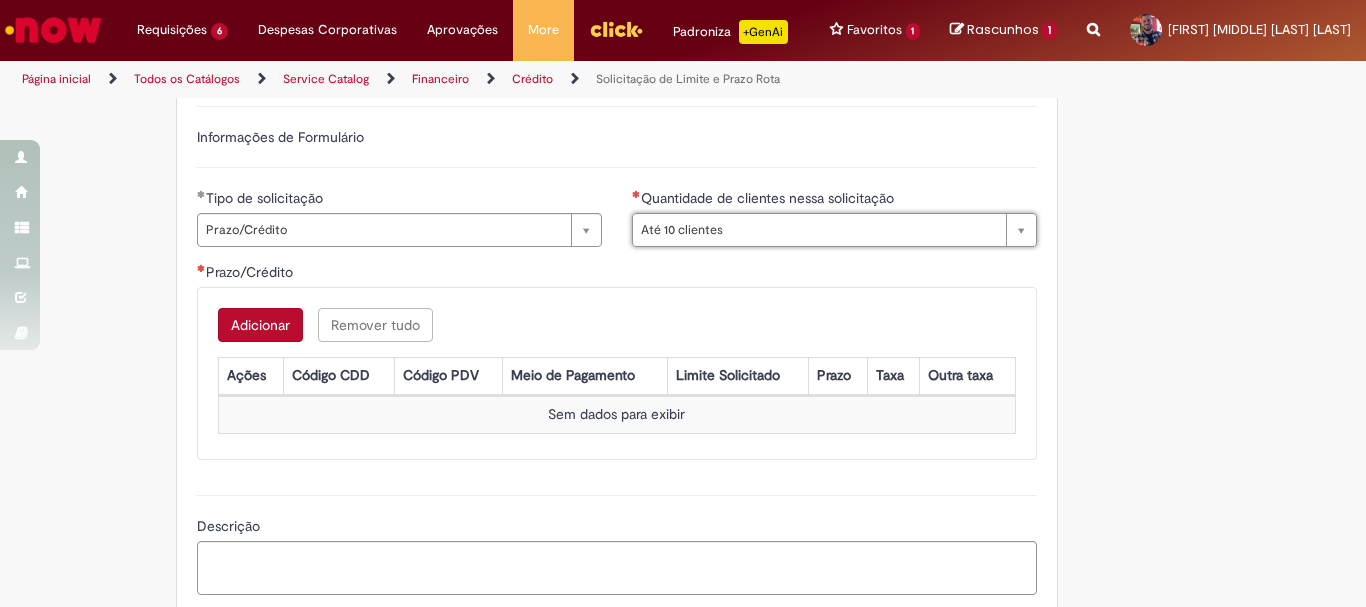 type on "**********" 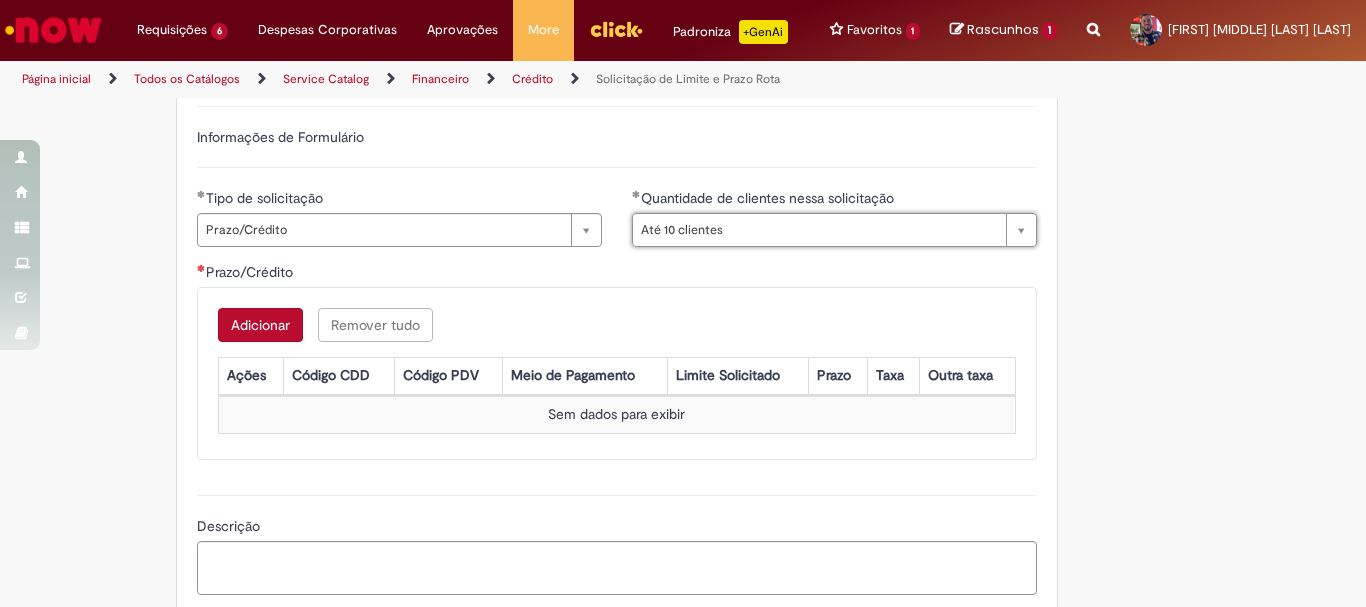 click on "Adicionar" at bounding box center (260, 325) 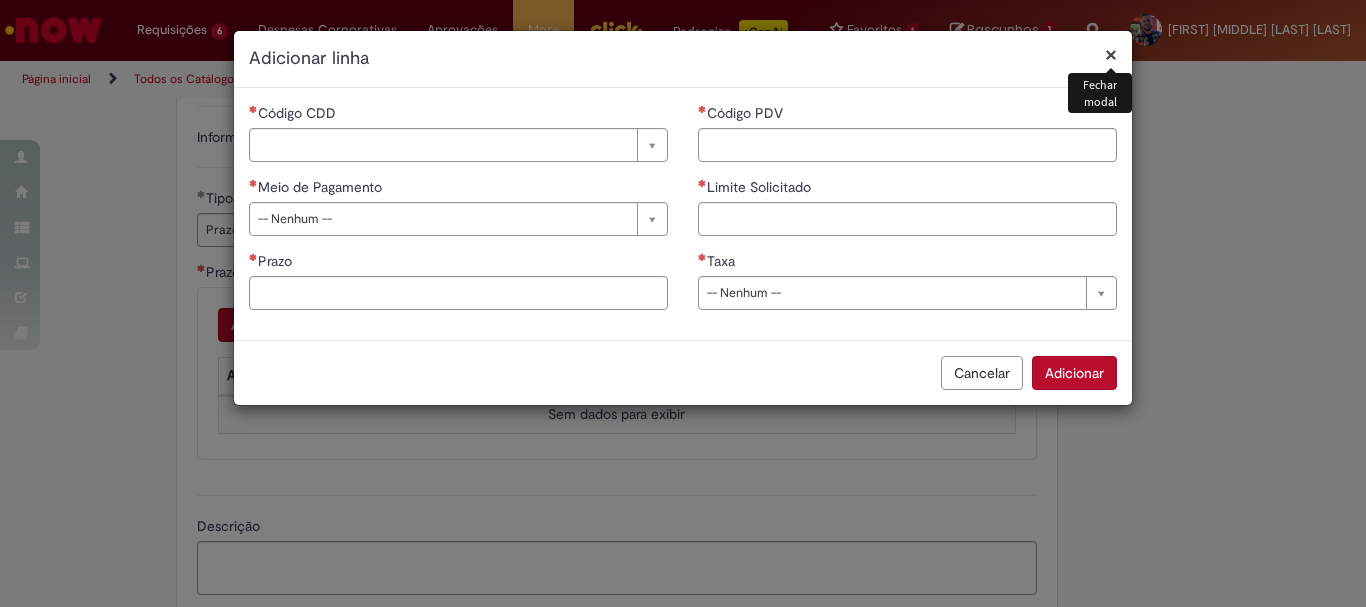 drag, startPoint x: 472, startPoint y: 145, endPoint x: 305, endPoint y: 309, distance: 234.06195 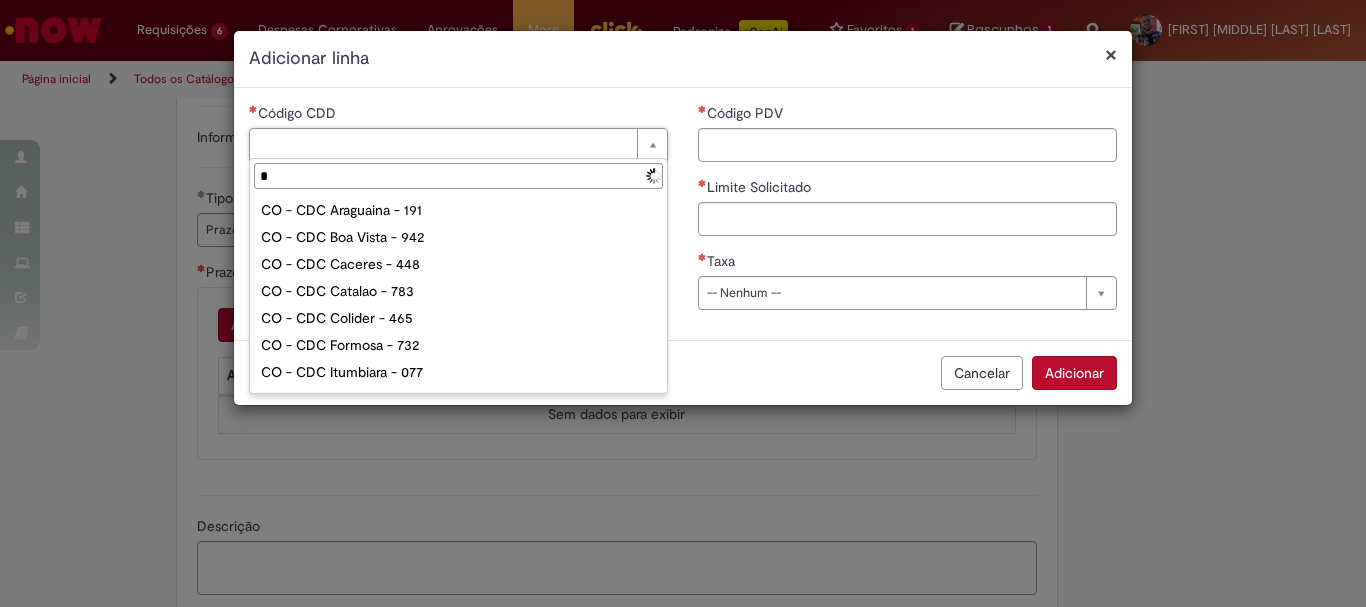scroll, scrollTop: 16, scrollLeft: 0, axis: vertical 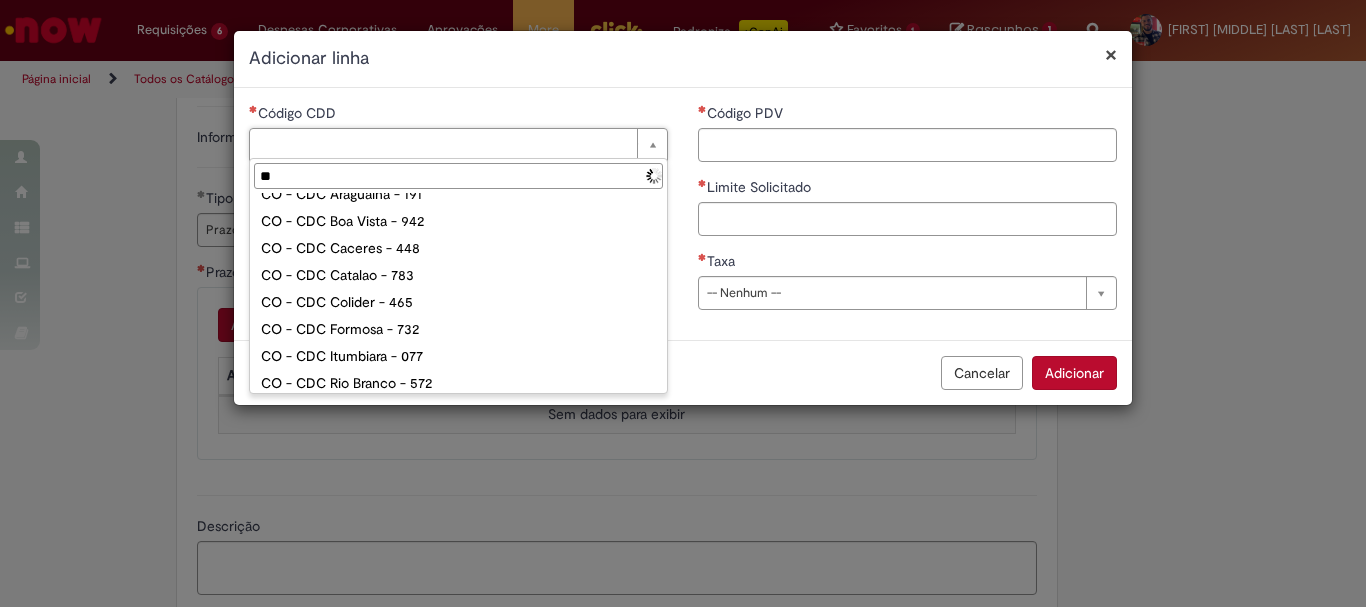type on "***" 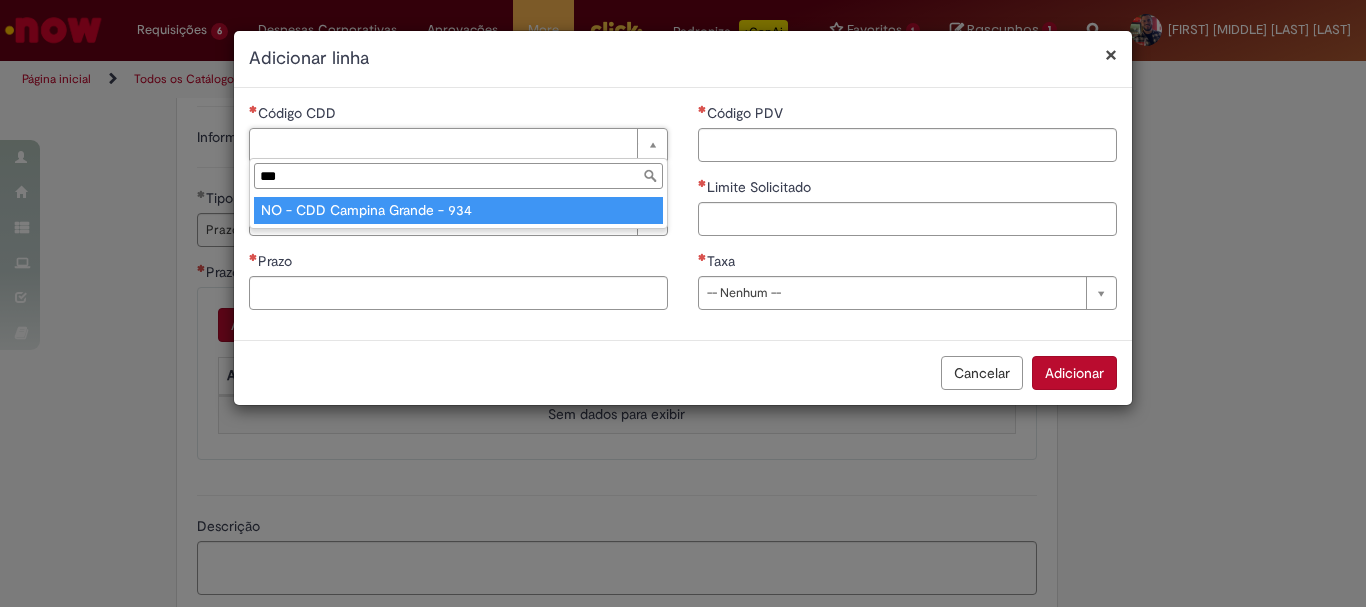 scroll, scrollTop: 0, scrollLeft: 0, axis: both 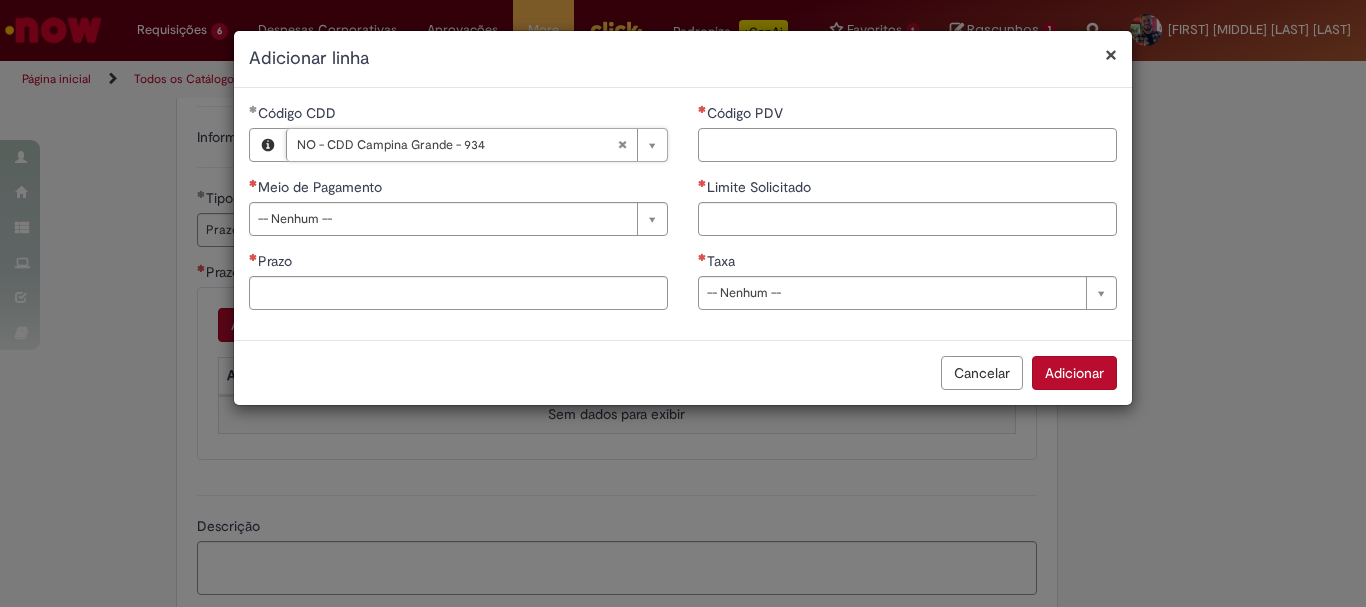drag, startPoint x: 732, startPoint y: 138, endPoint x: 743, endPoint y: 144, distance: 12.529964 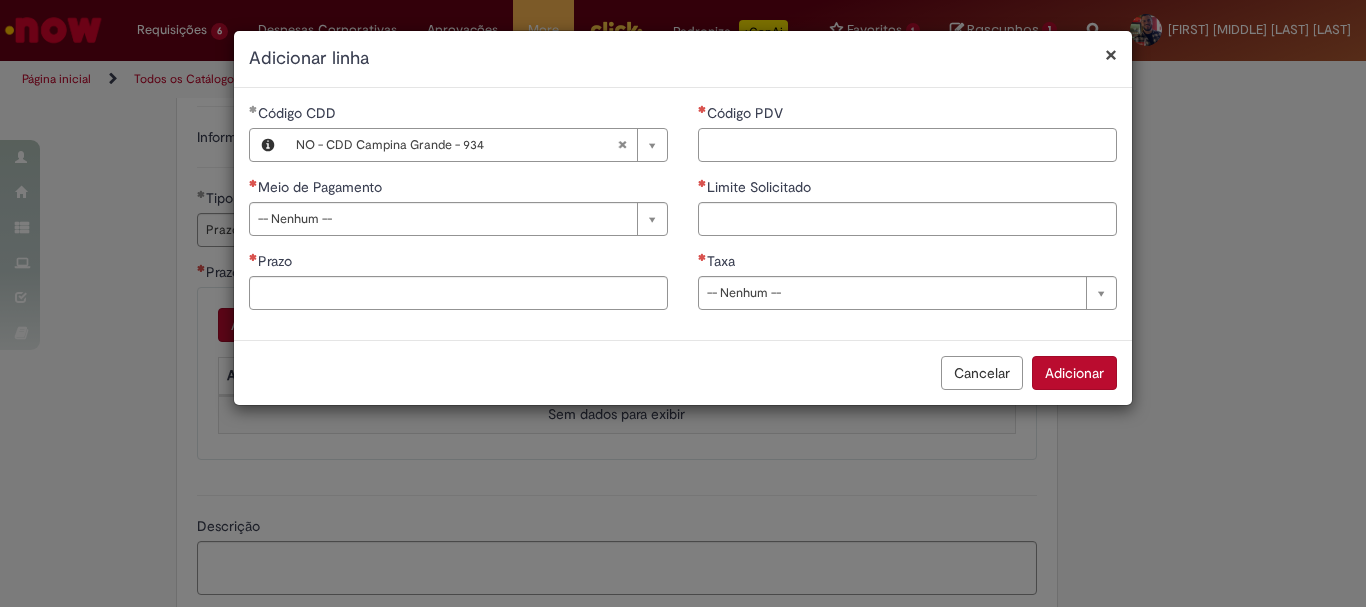 paste on "*****" 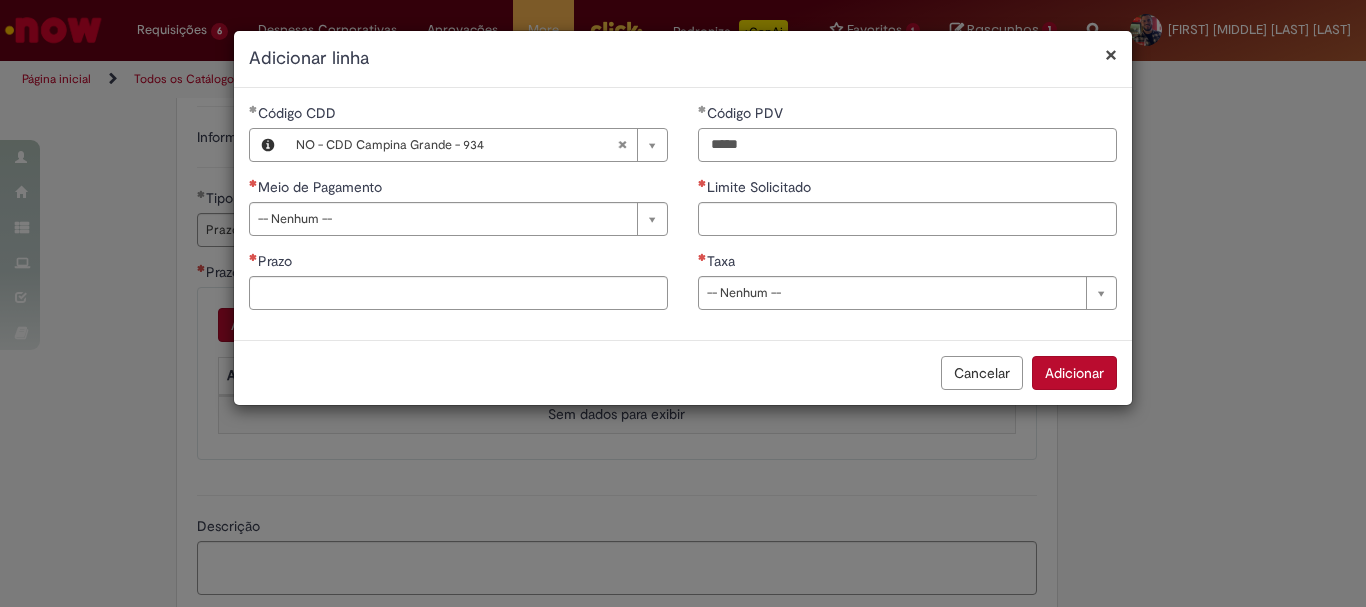type on "*****" 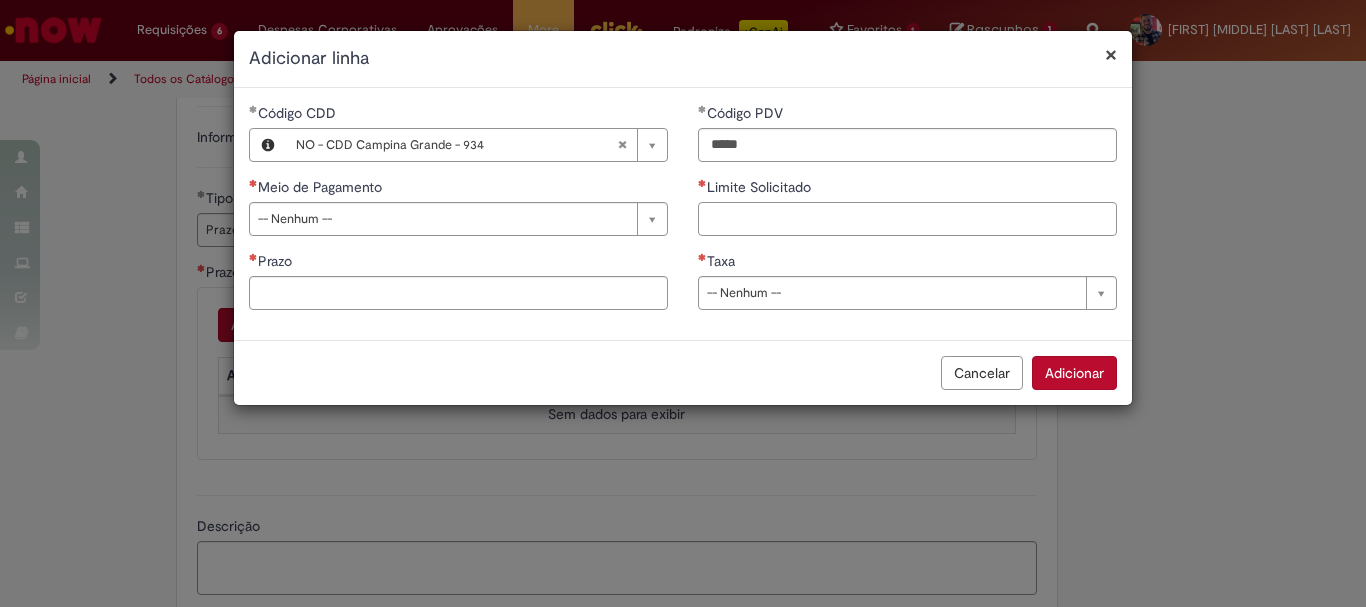 click on "Limite Solicitado" at bounding box center (907, 219) 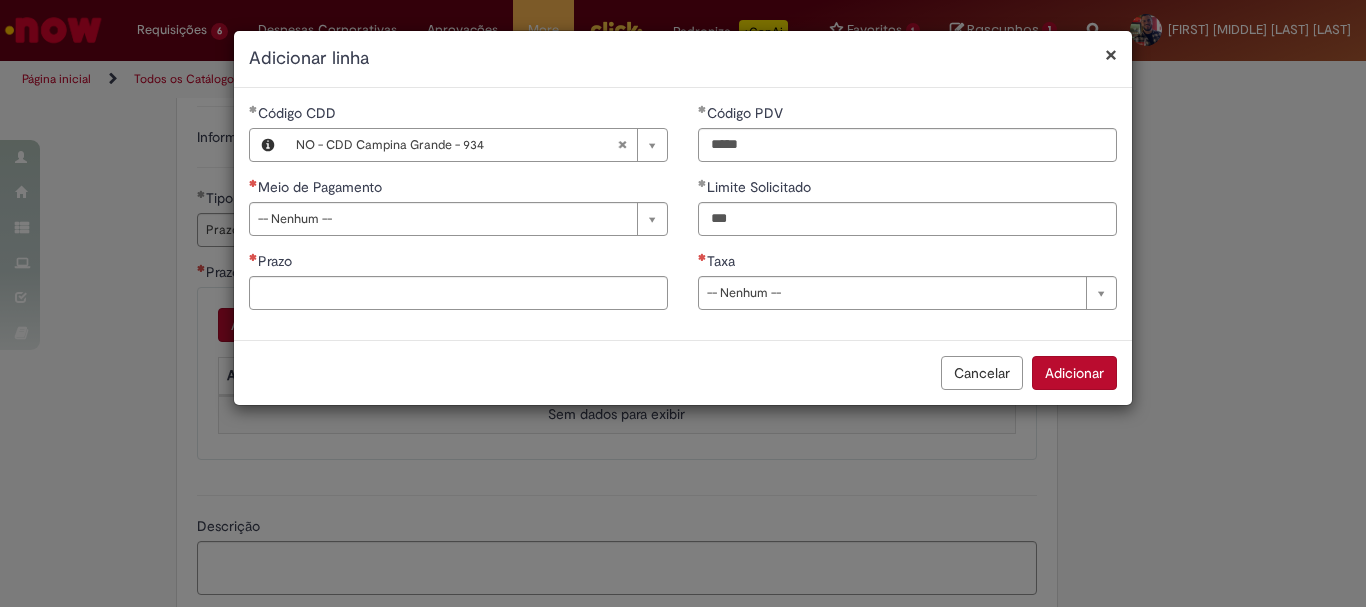 type on "******" 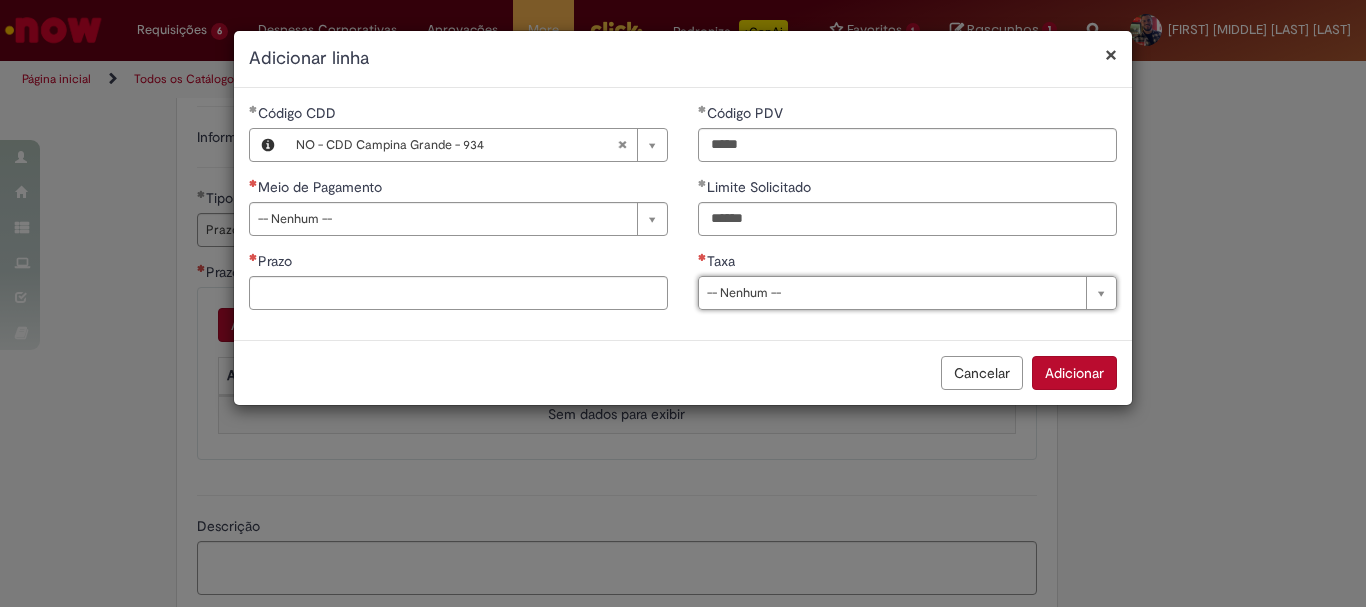 drag, startPoint x: 646, startPoint y: 228, endPoint x: 603, endPoint y: 234, distance: 43.416588 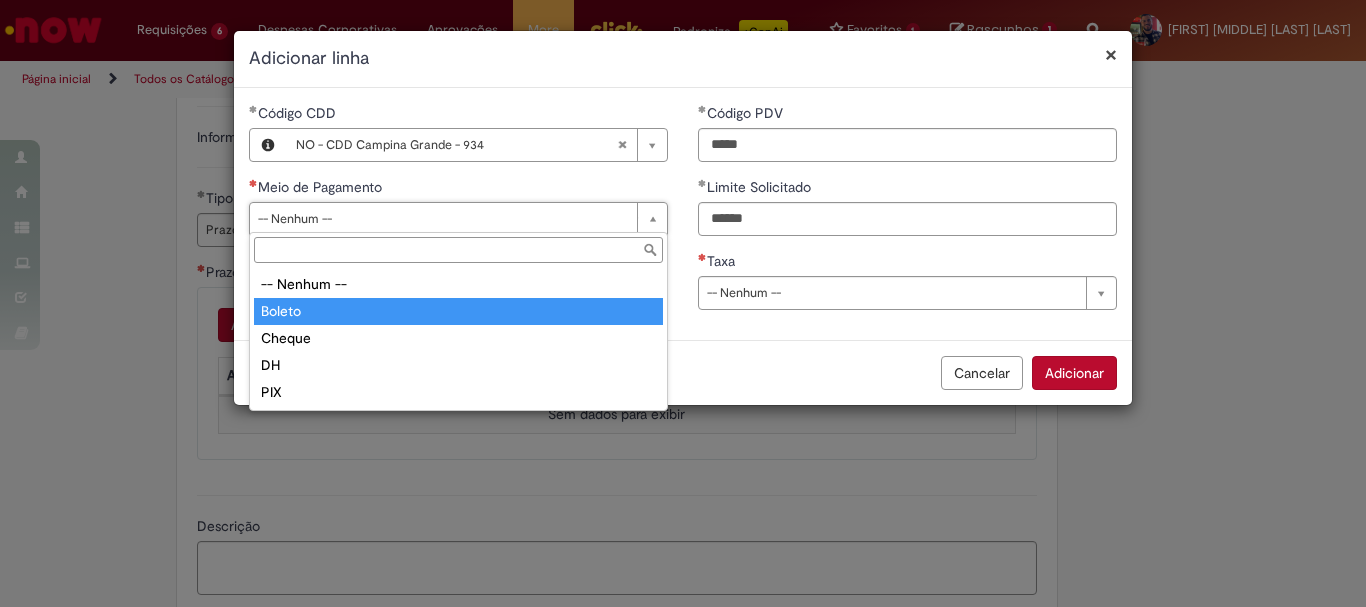type on "******" 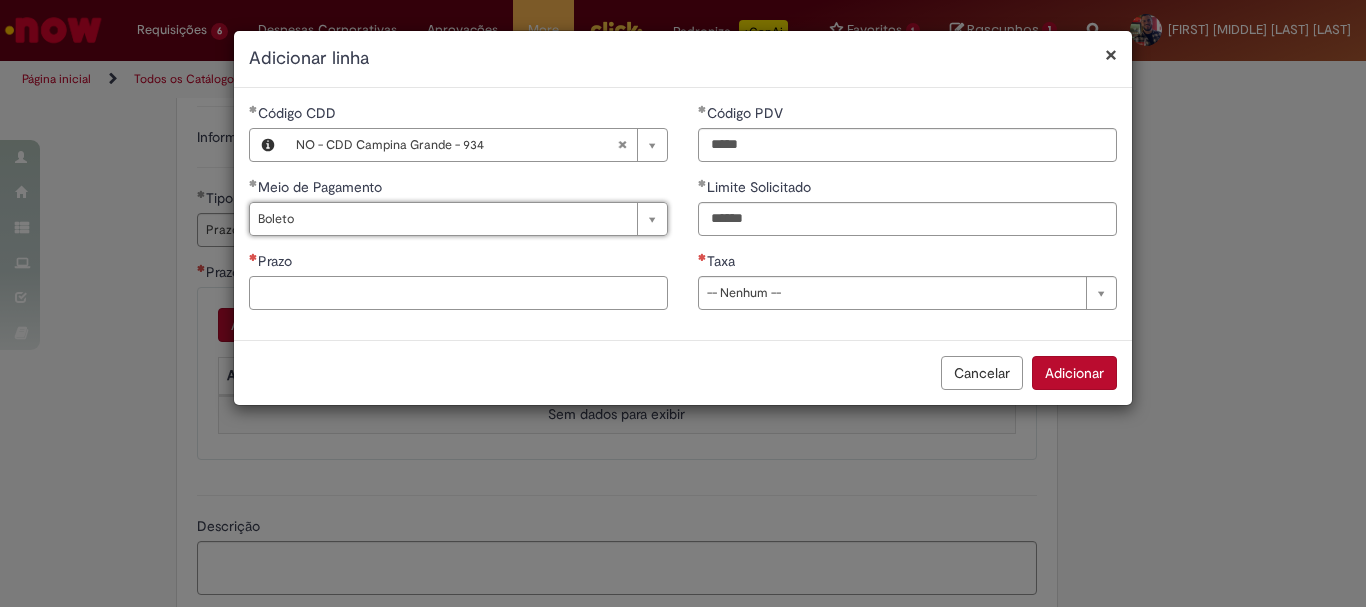 click on "Prazo" at bounding box center [458, 293] 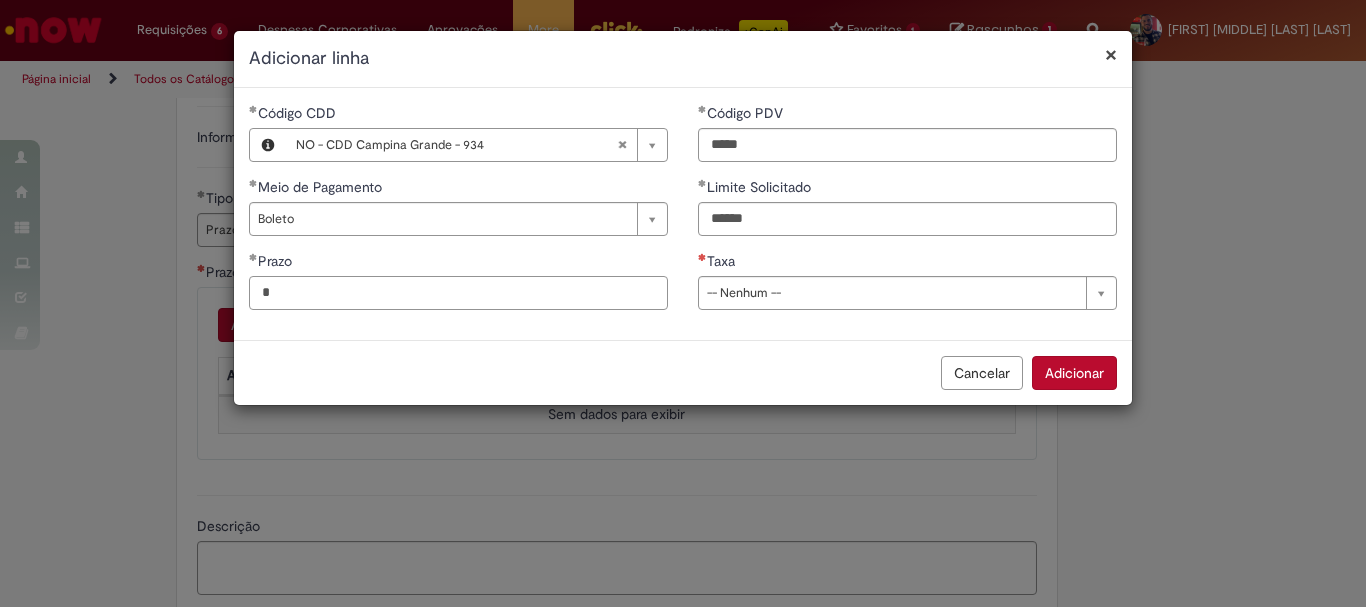 type on "*" 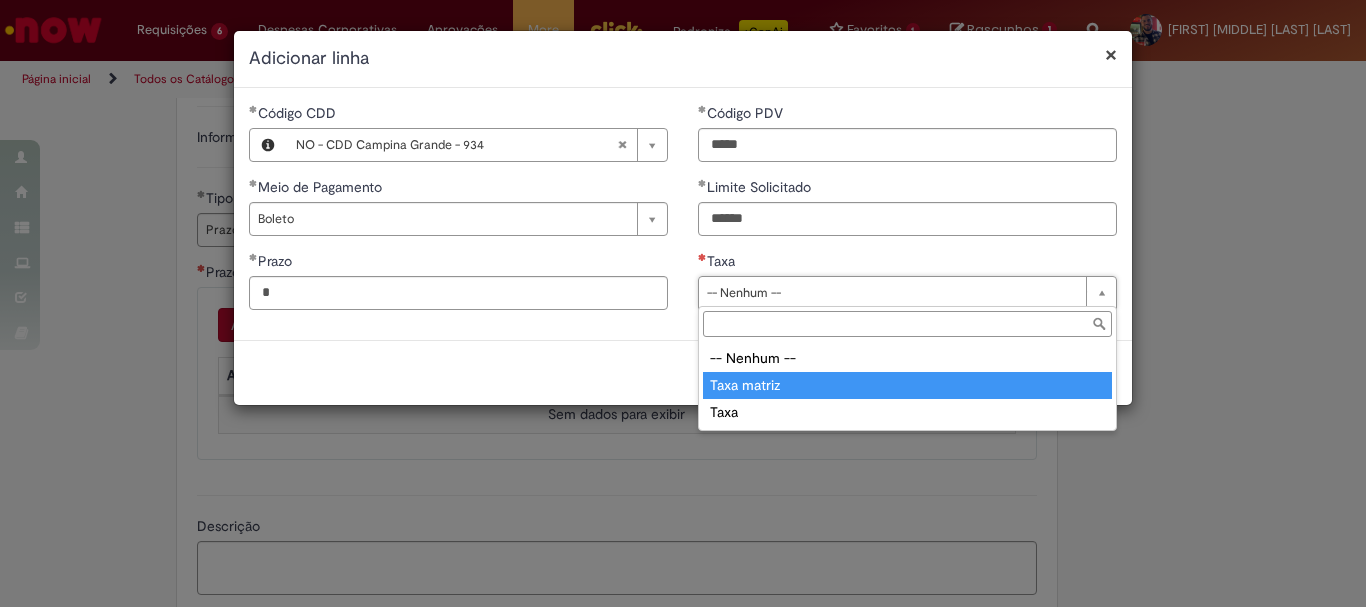 type on "**********" 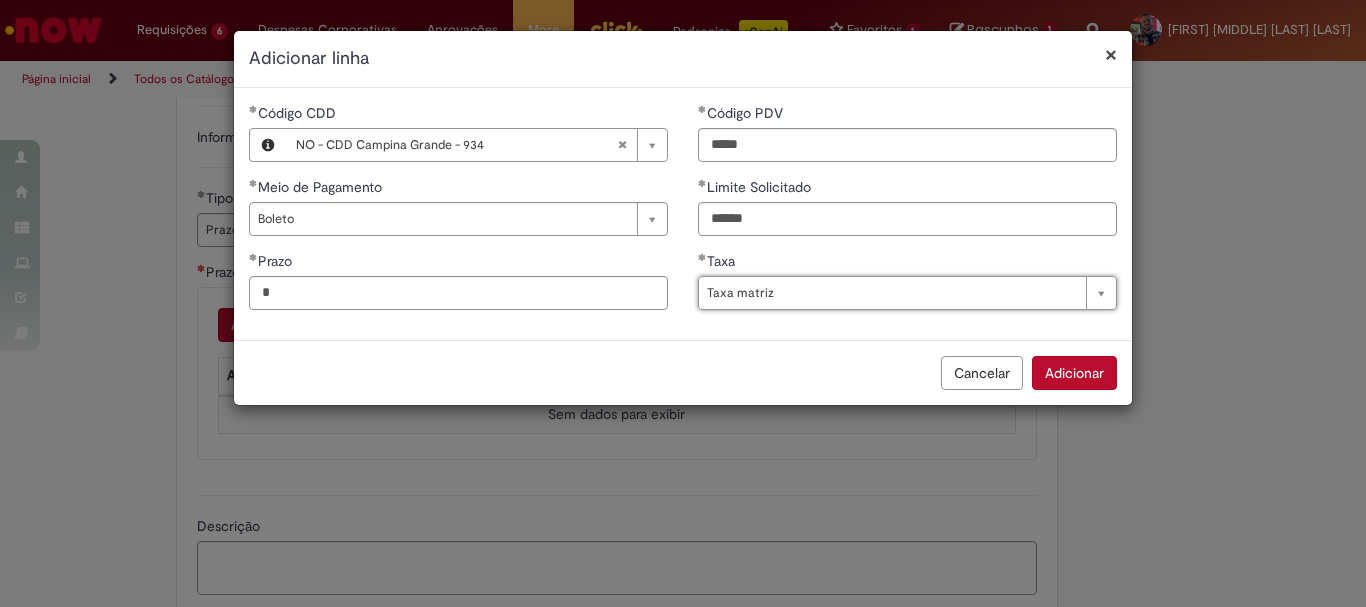 click on "Adicionar" at bounding box center [1074, 373] 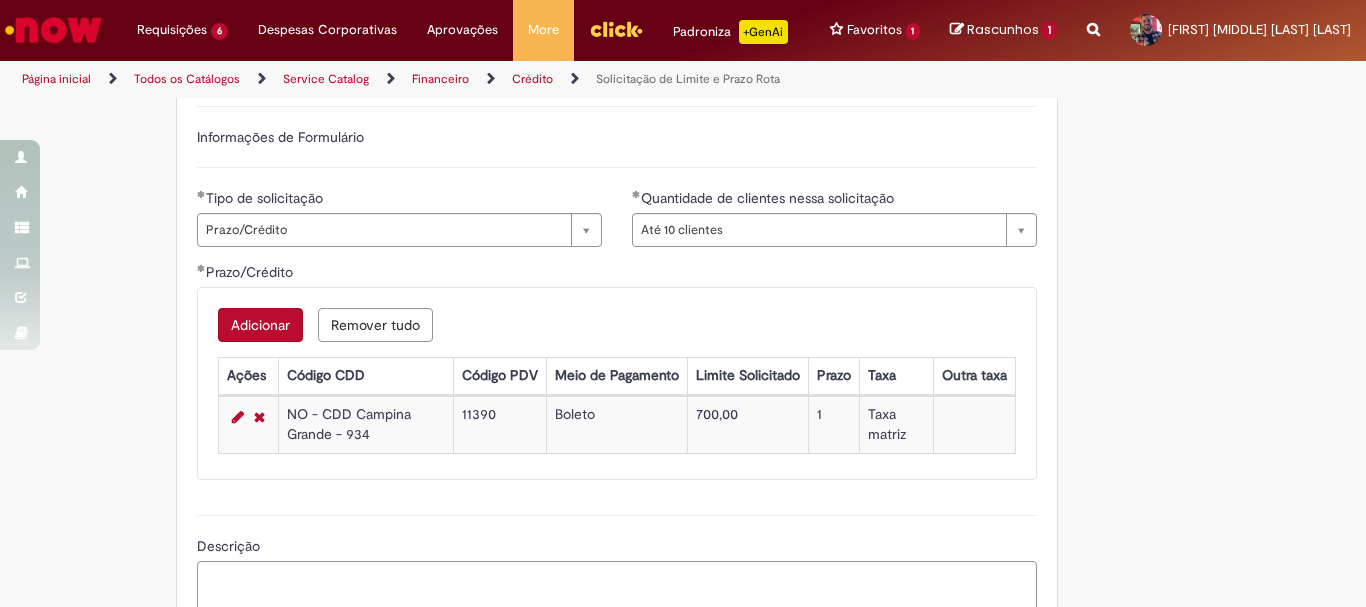 click on "Descrição" at bounding box center (617, 588) 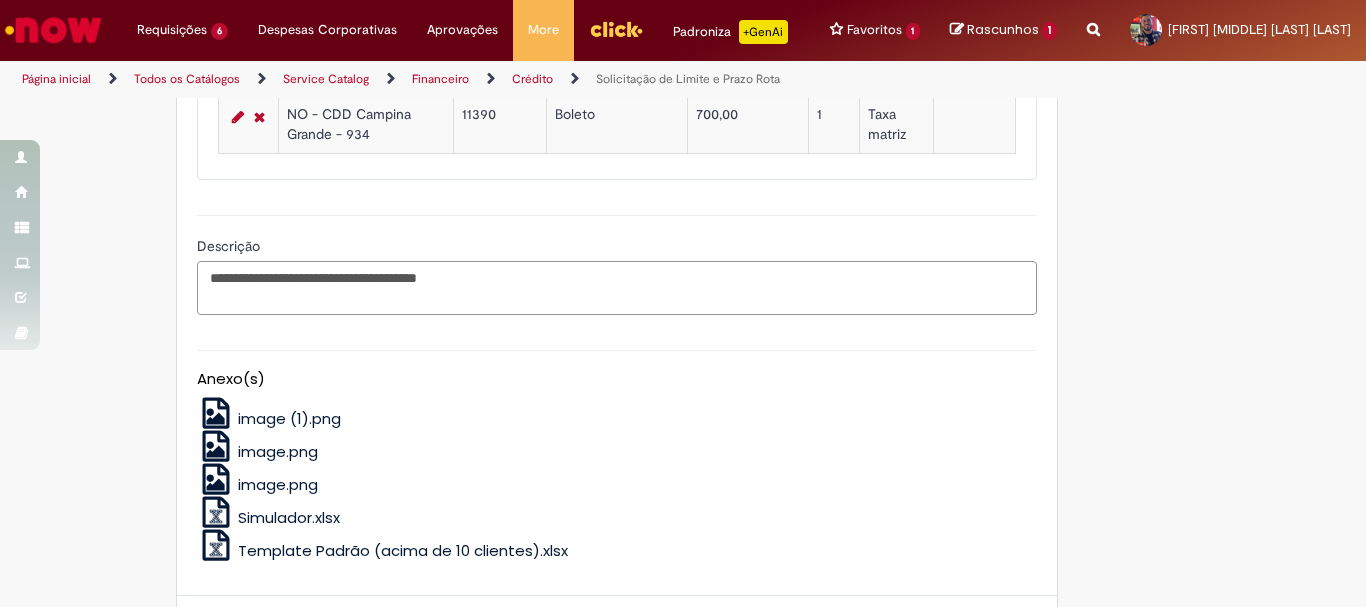 scroll, scrollTop: 1400, scrollLeft: 0, axis: vertical 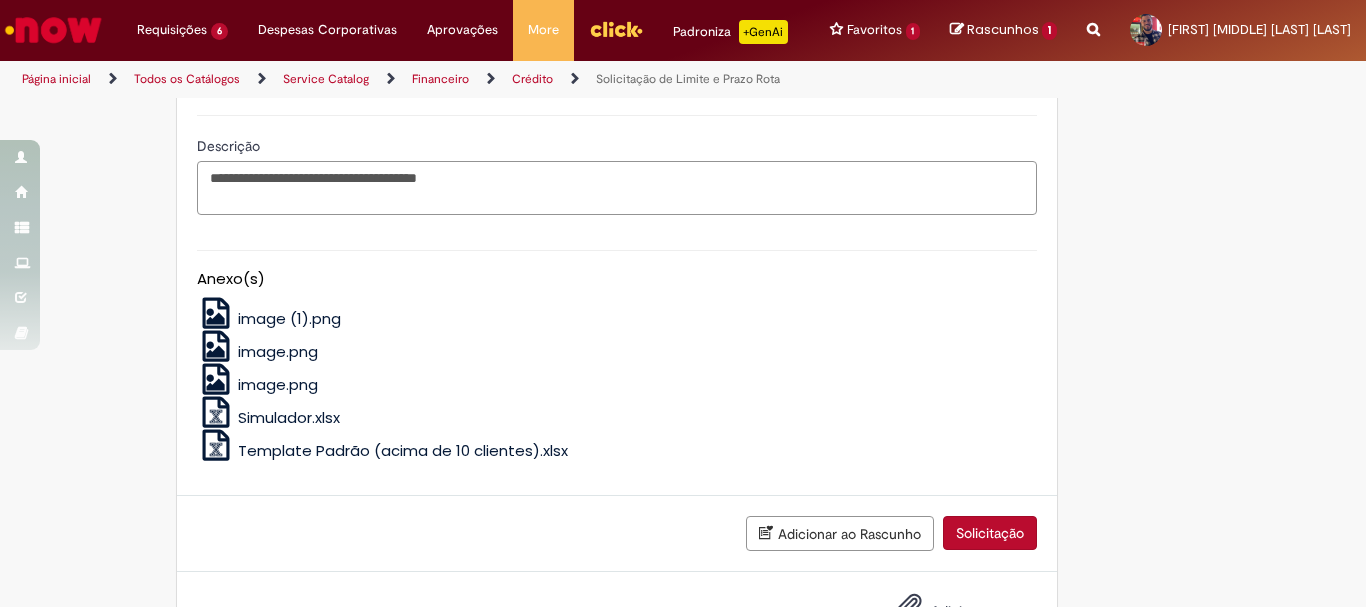 type on "**********" 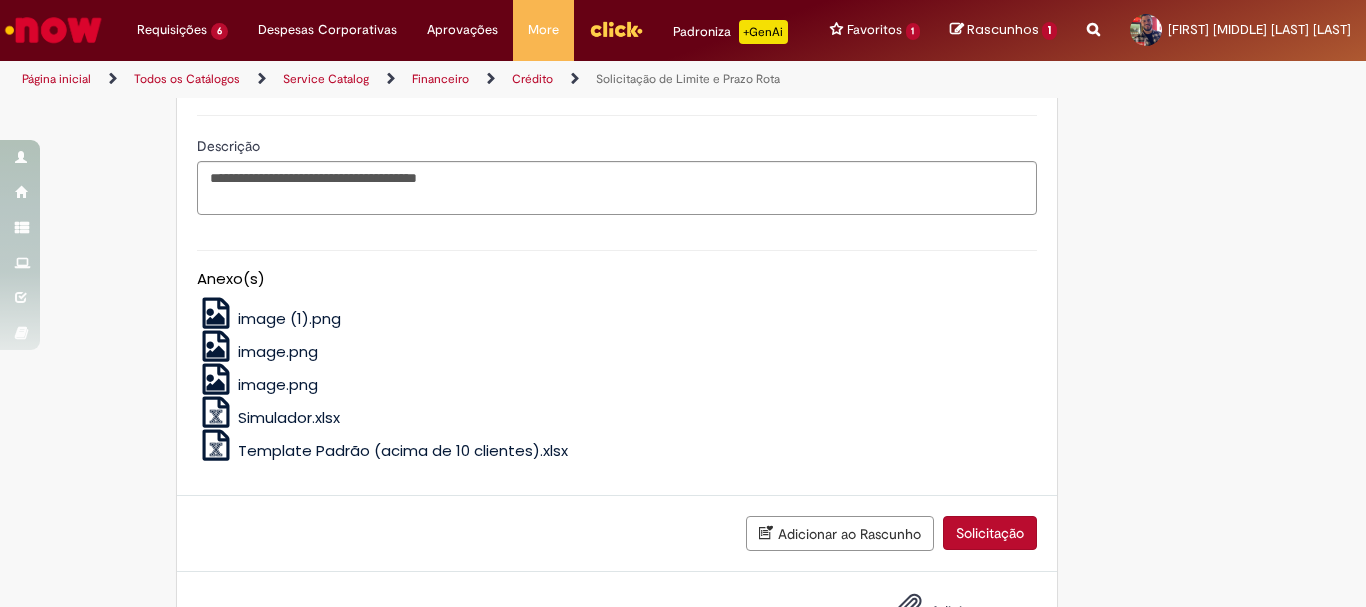 click at bounding box center (909, 606) 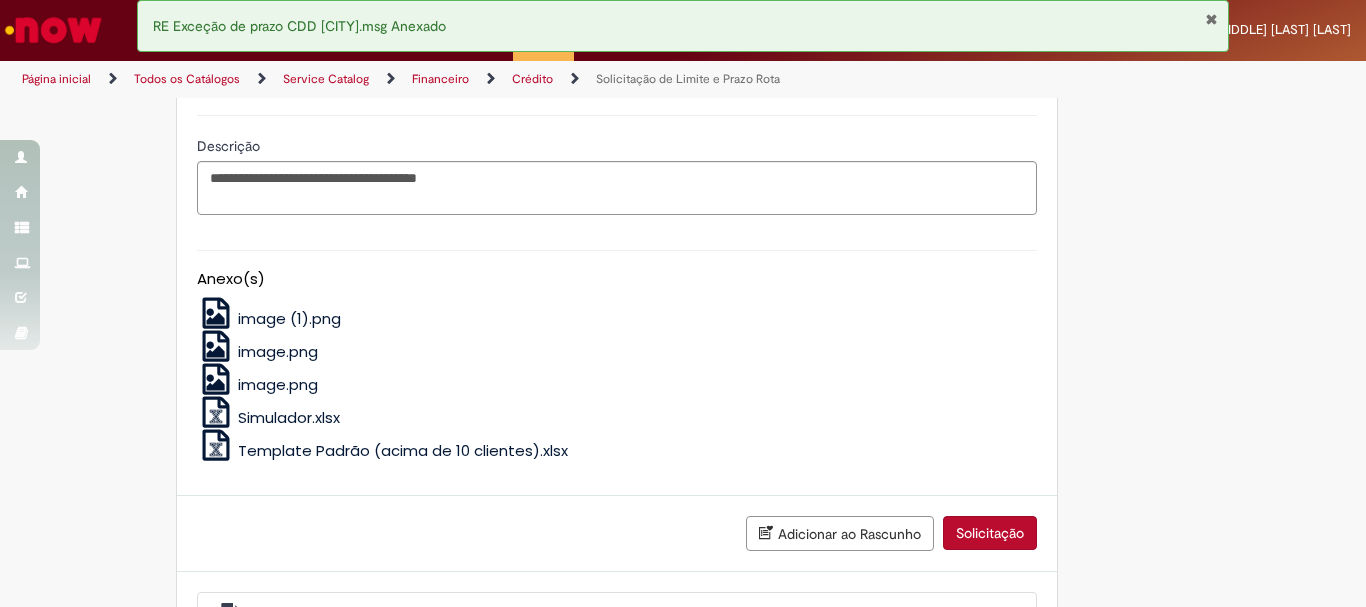 click on "Solicitação" at bounding box center (990, 533) 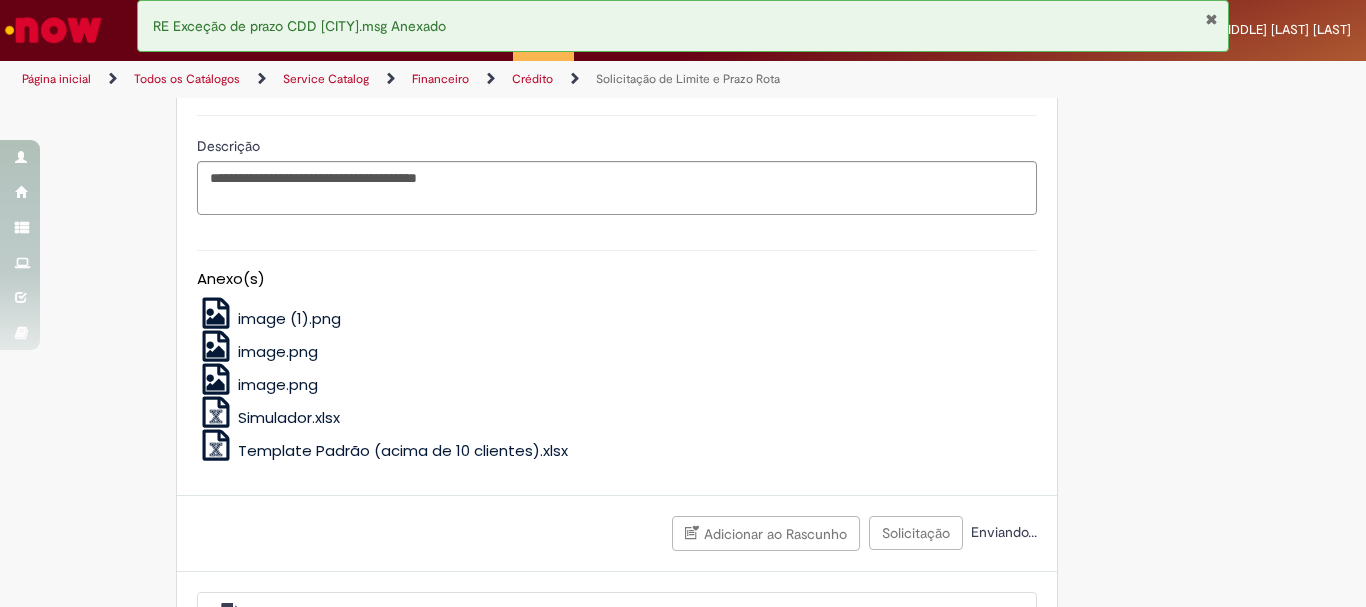 scroll, scrollTop: 1500, scrollLeft: 0, axis: vertical 